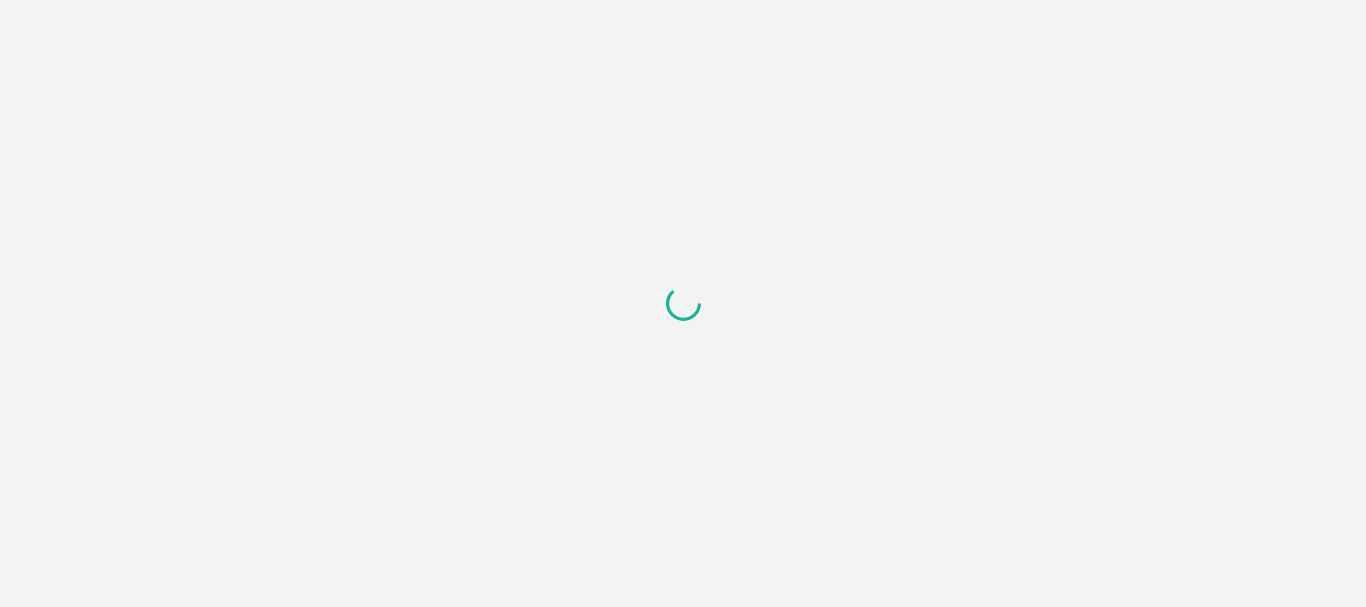 scroll, scrollTop: 0, scrollLeft: 0, axis: both 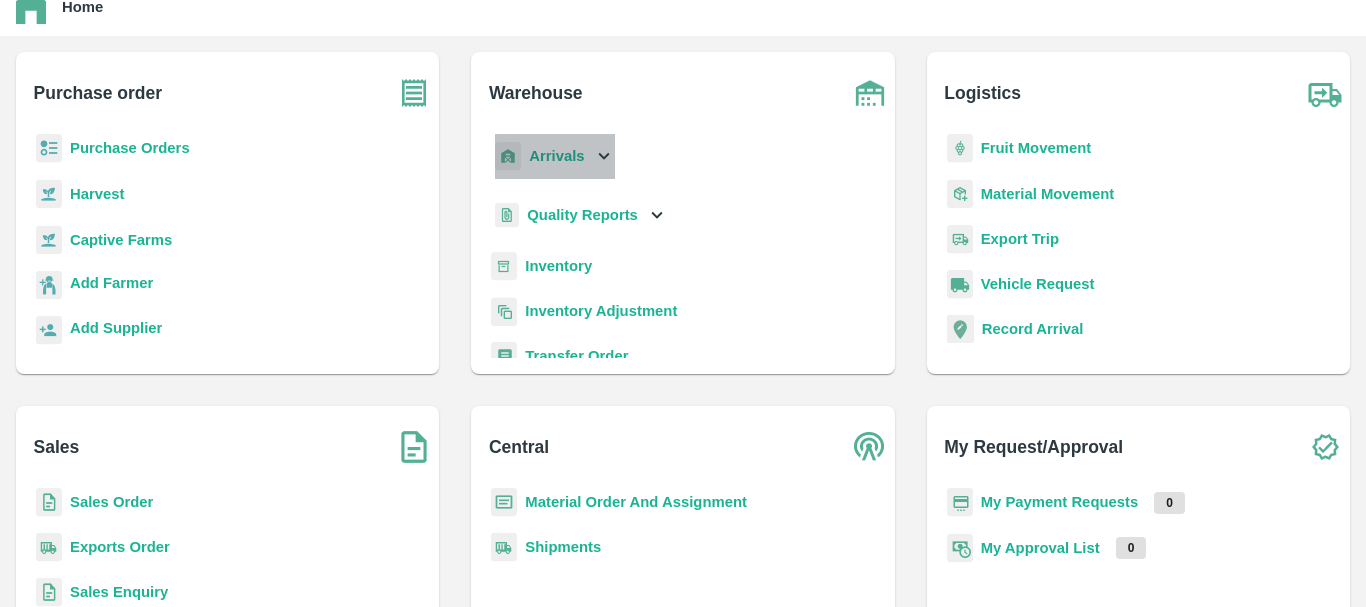 click on "Arrivals" at bounding box center (556, 156) 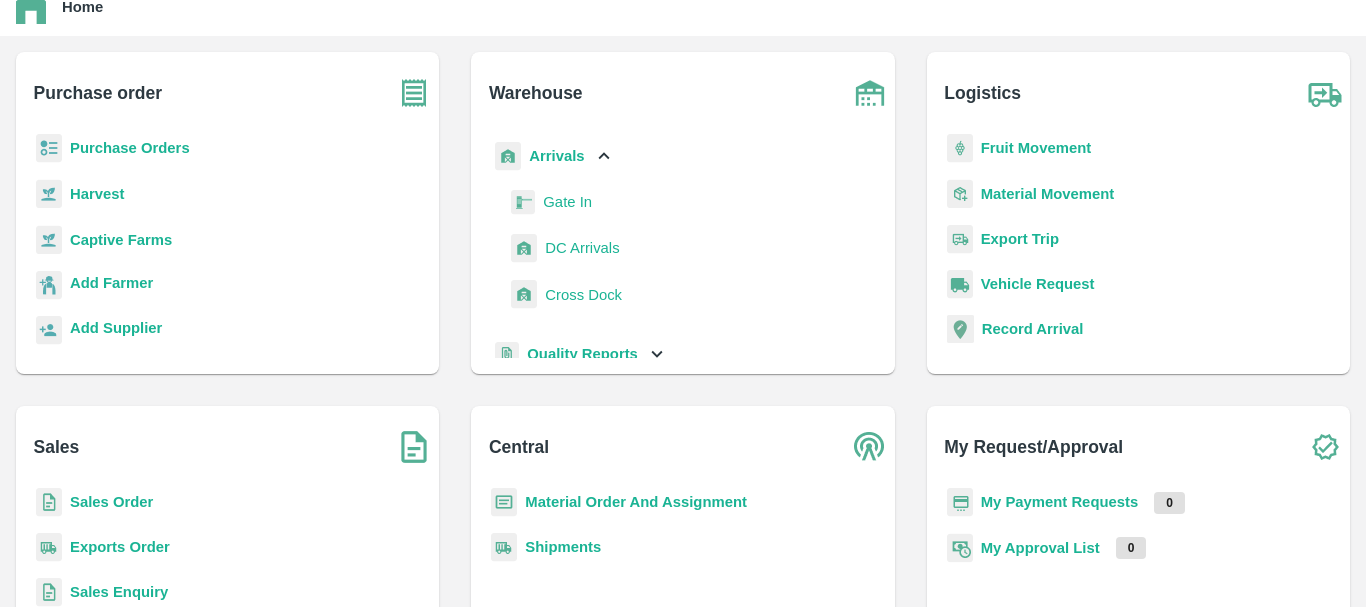 click on "DC Arrivals" at bounding box center [582, 248] 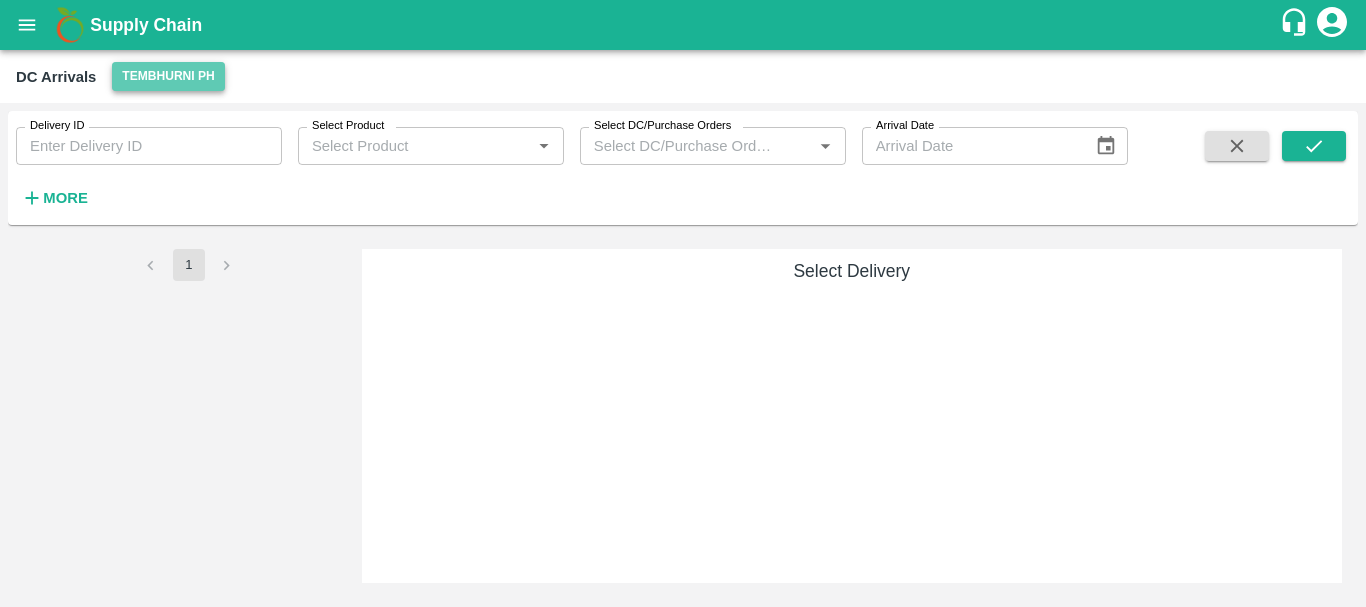 click on "Tembhurni PH" at bounding box center (168, 76) 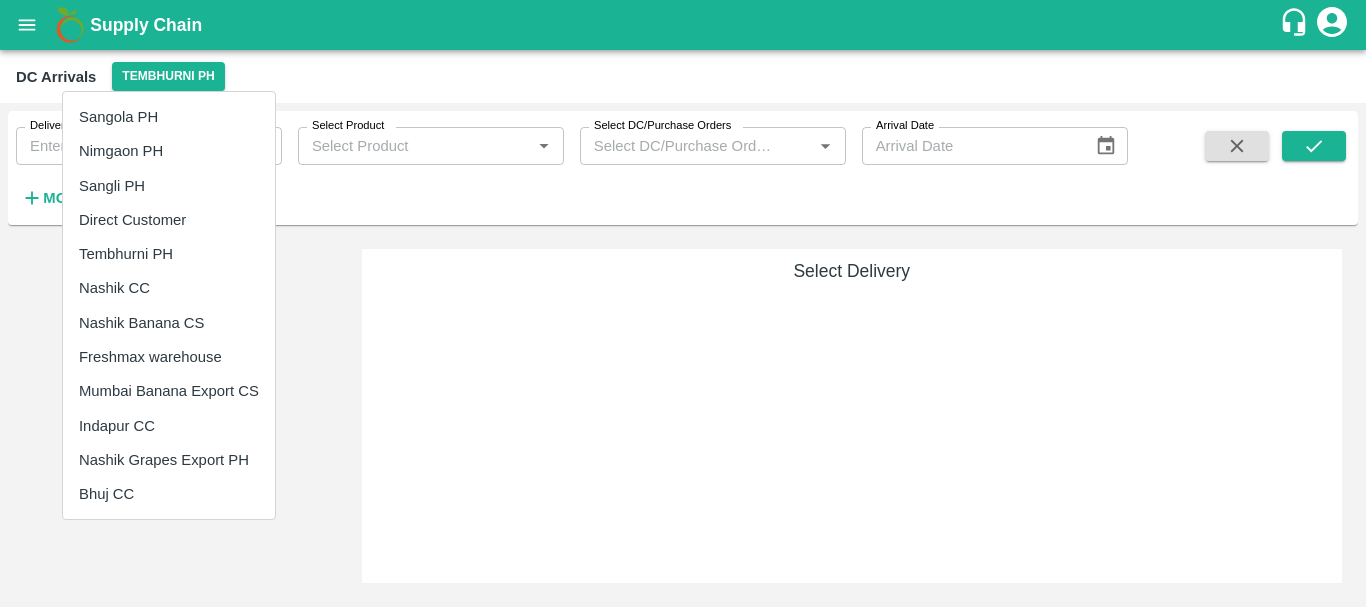 click at bounding box center (683, 303) 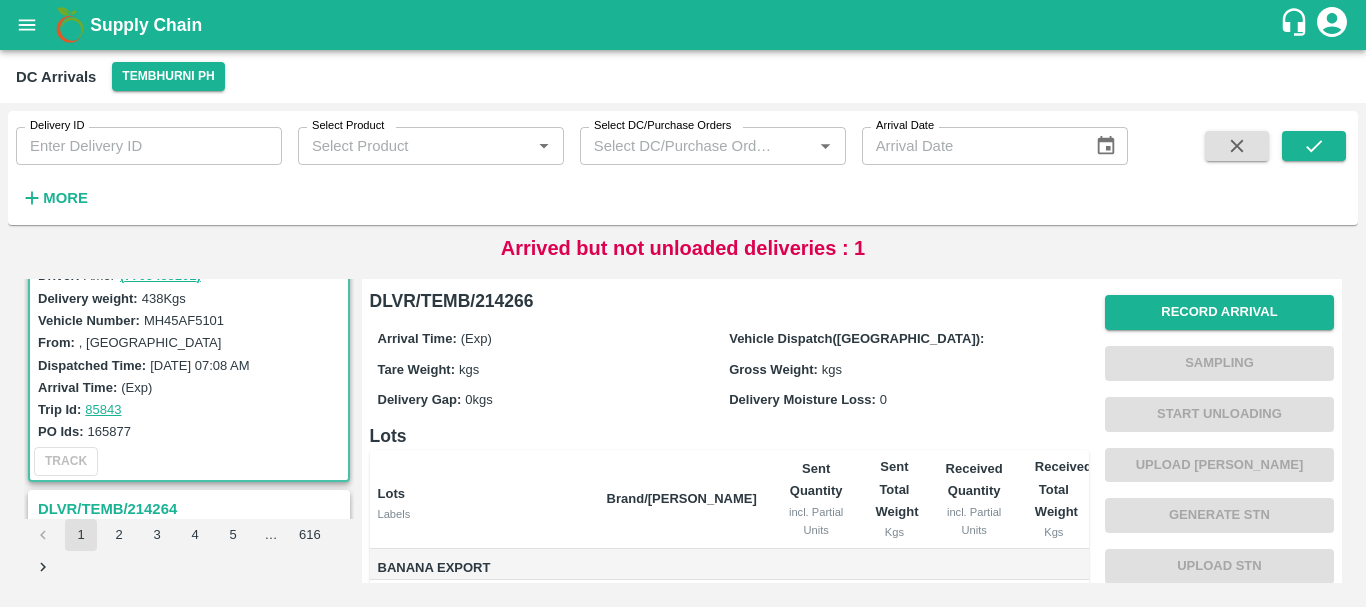 scroll, scrollTop: 0, scrollLeft: 0, axis: both 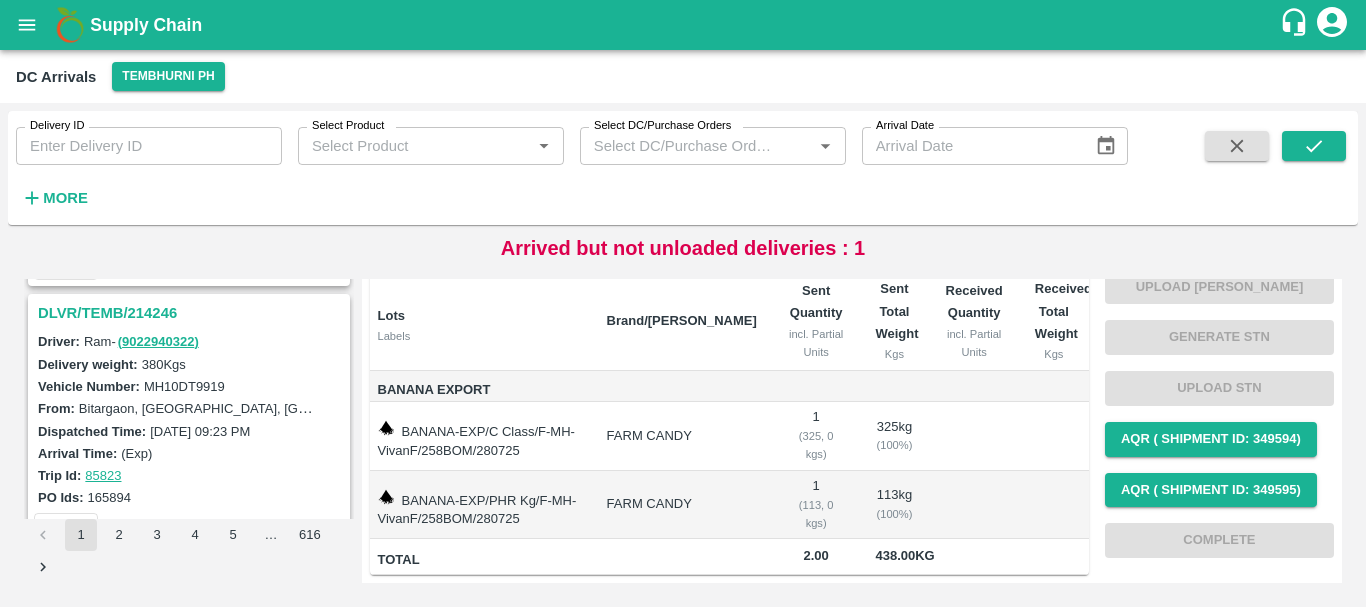 click on "DLVR/TEMB/214246" at bounding box center (192, 313) 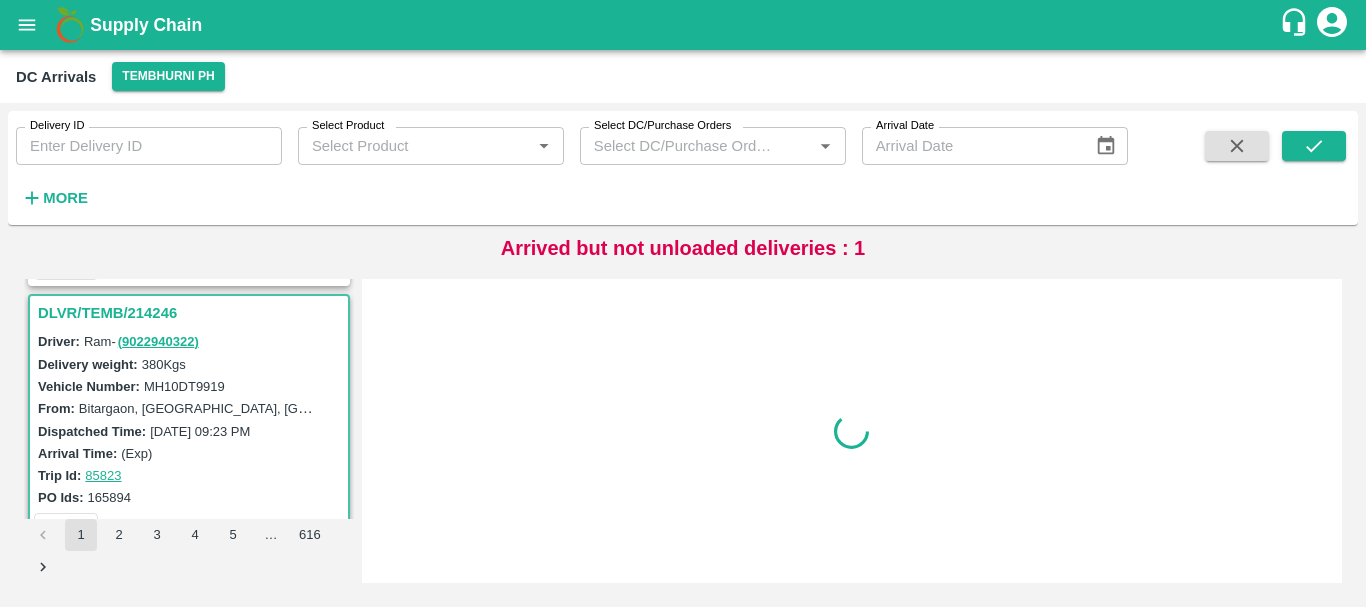 scroll, scrollTop: 0, scrollLeft: 0, axis: both 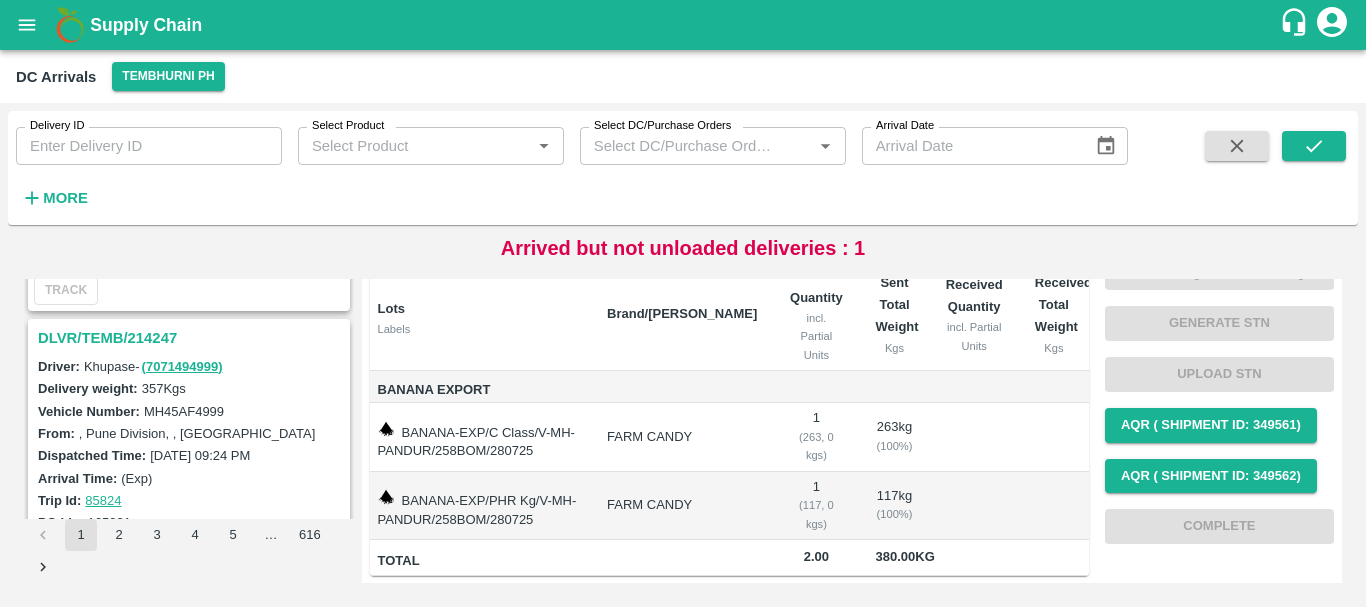 click on "DLVR/TEMB/214247" at bounding box center (192, 338) 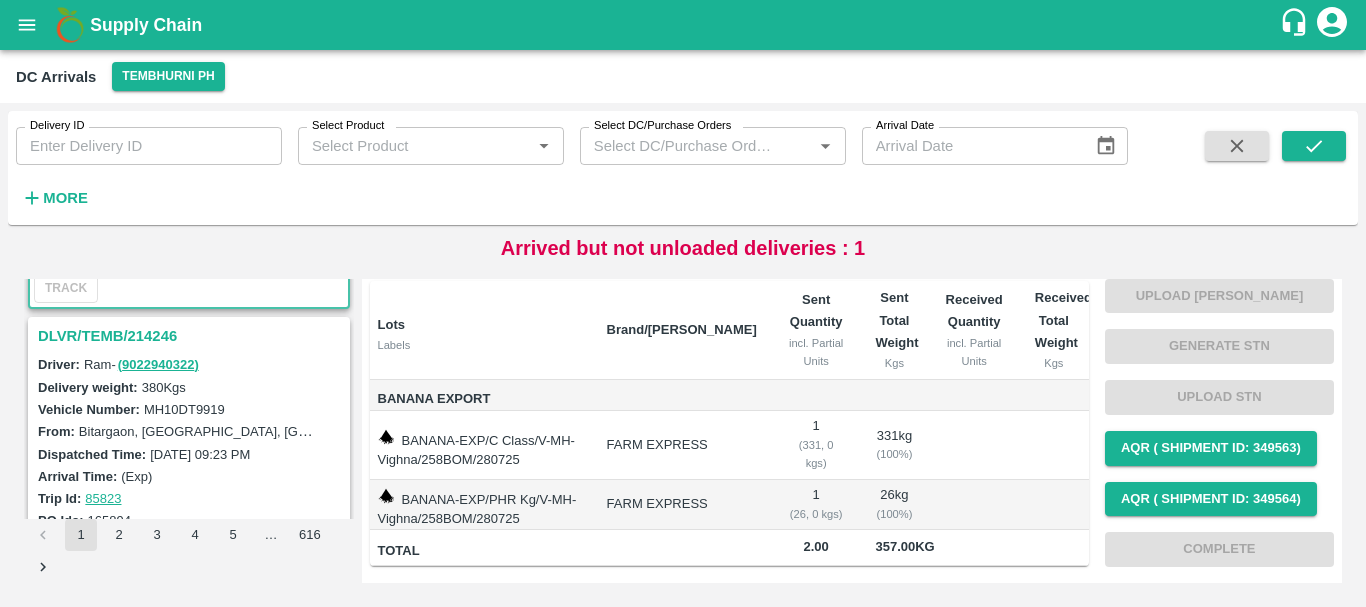 click on "DLVR/TEMB/214246" at bounding box center [192, 336] 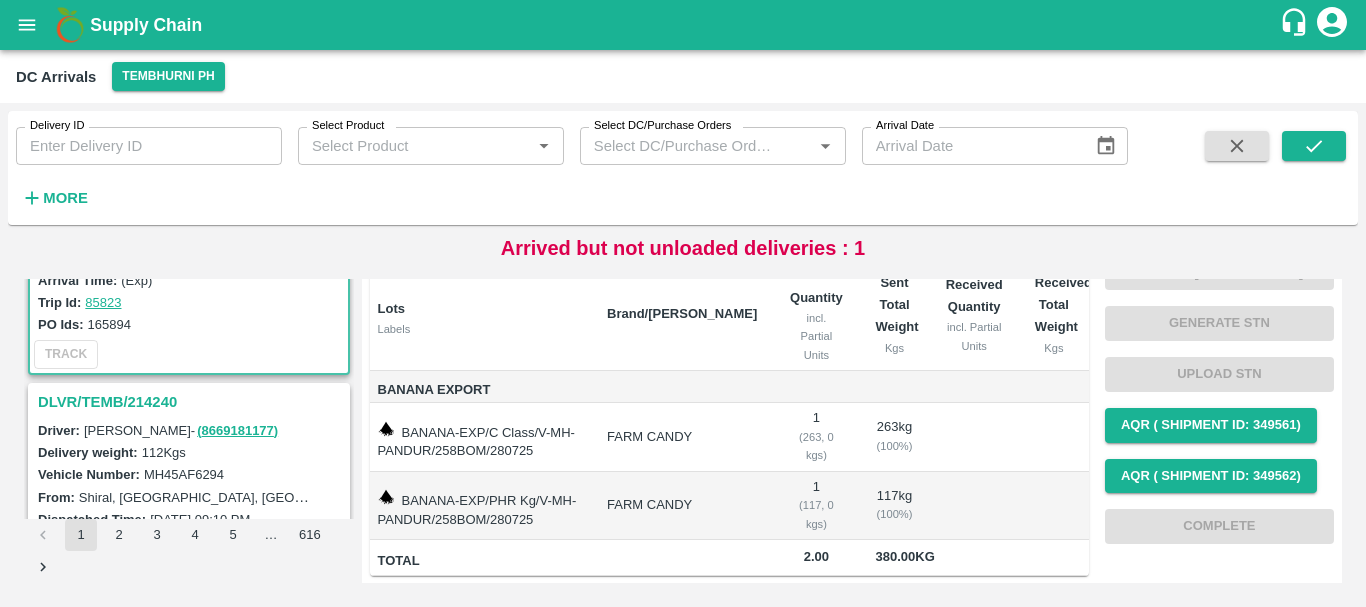 click on "DLVR/TEMB/214240" at bounding box center [192, 402] 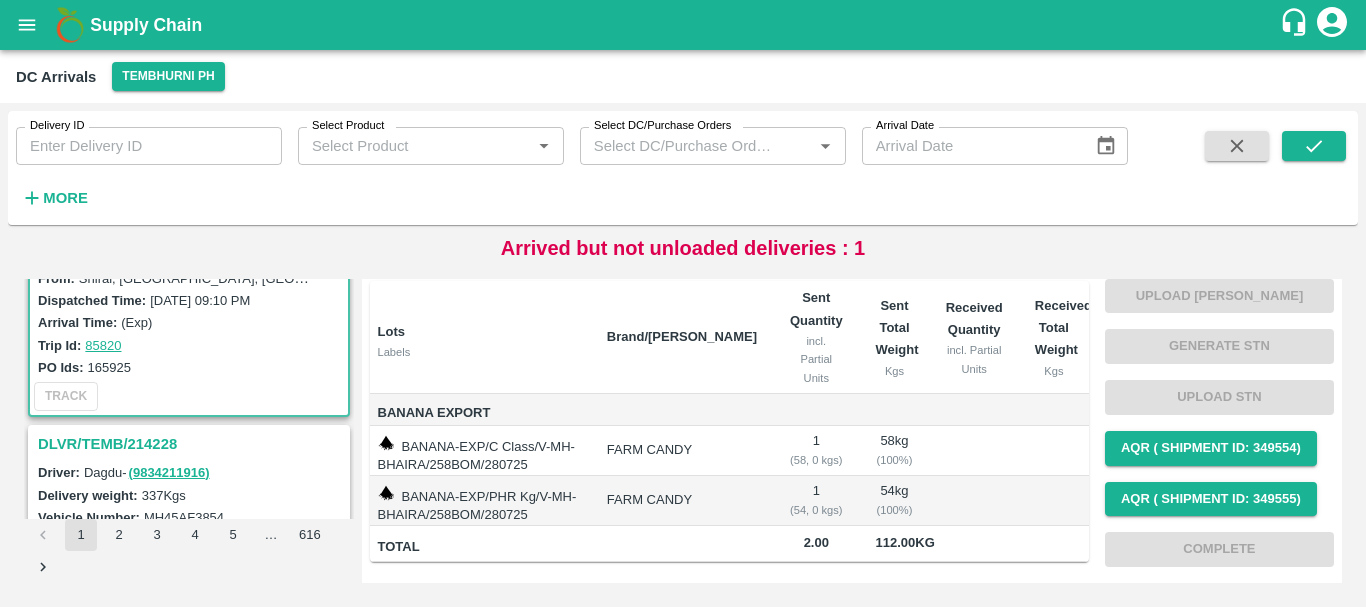 click on "DLVR/TEMB/214228" at bounding box center (192, 444) 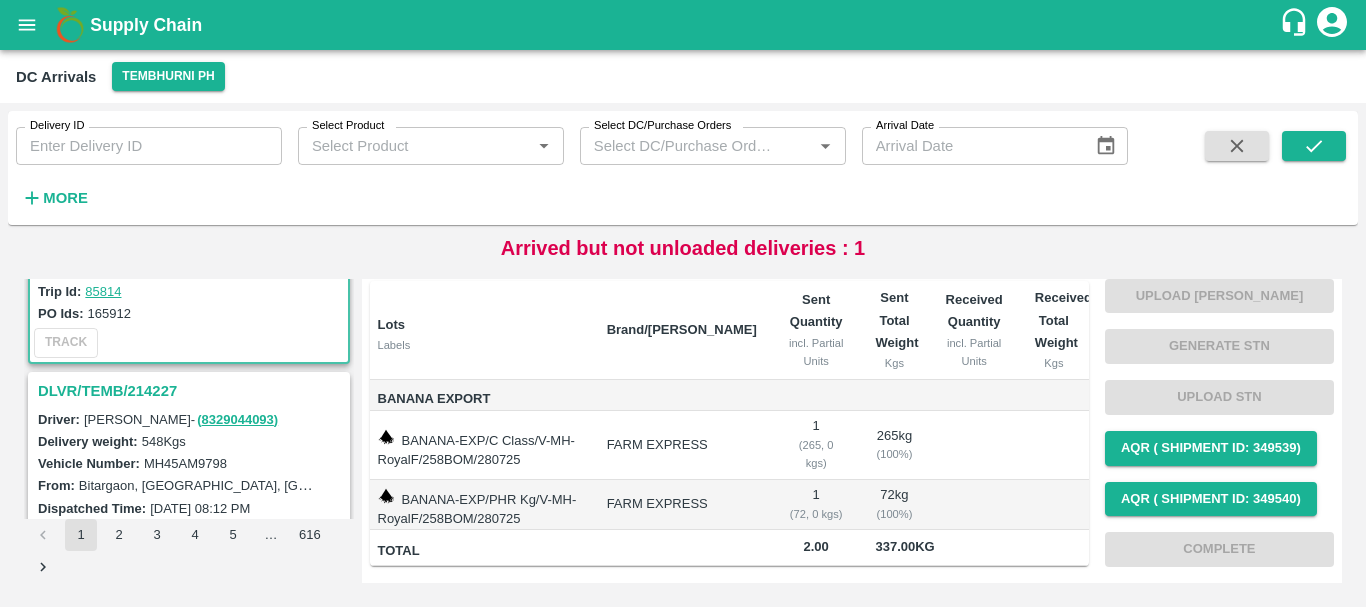 click on "DLVR/TEMB/214227" at bounding box center (192, 391) 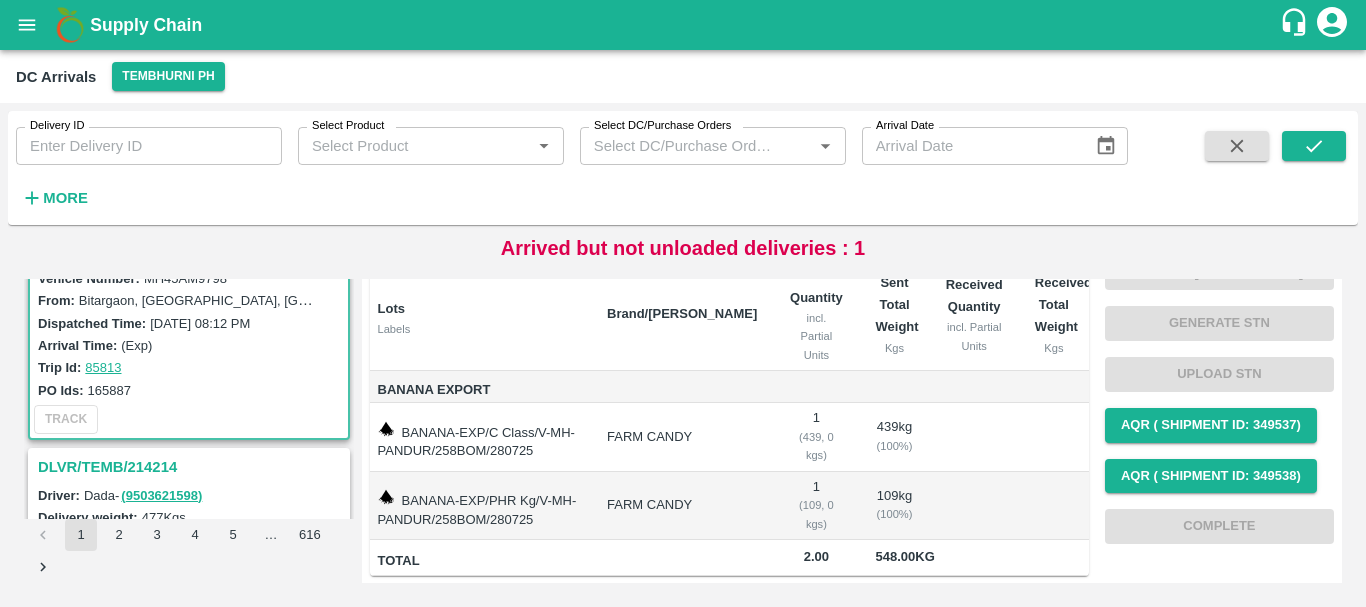 click on "DLVR/TEMB/214214" at bounding box center (192, 467) 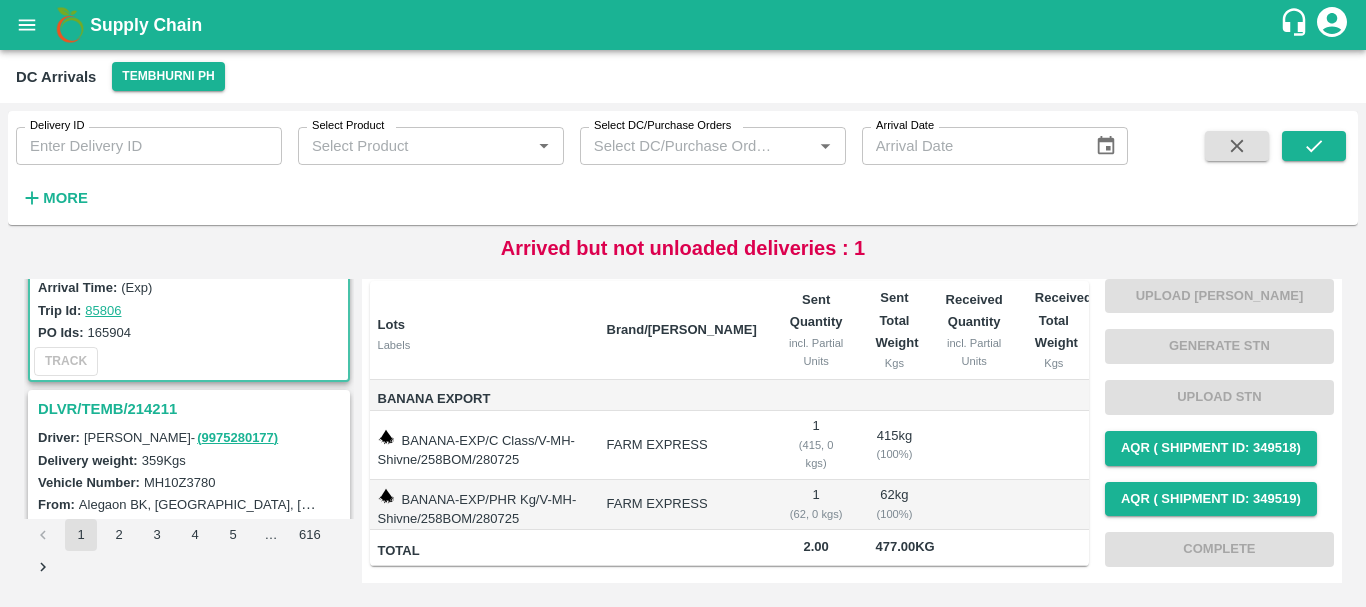 click on "DLVR/TEMB/214211" at bounding box center (192, 409) 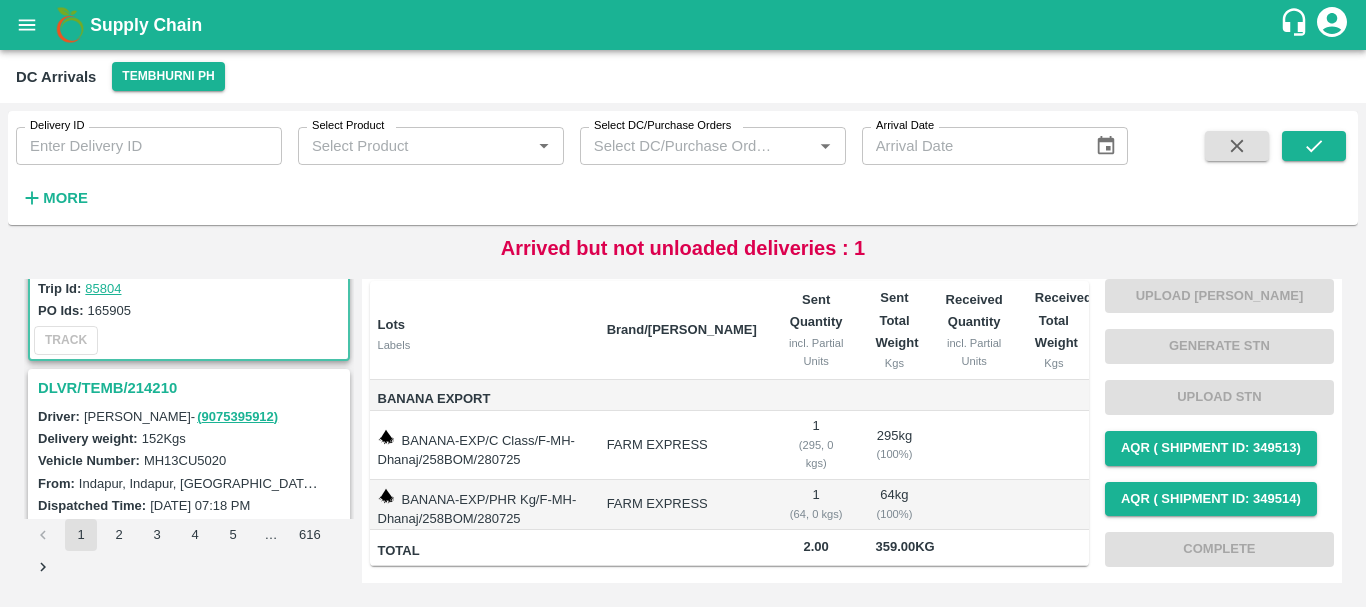 click on "DLVR/TEMB/214210" at bounding box center (192, 388) 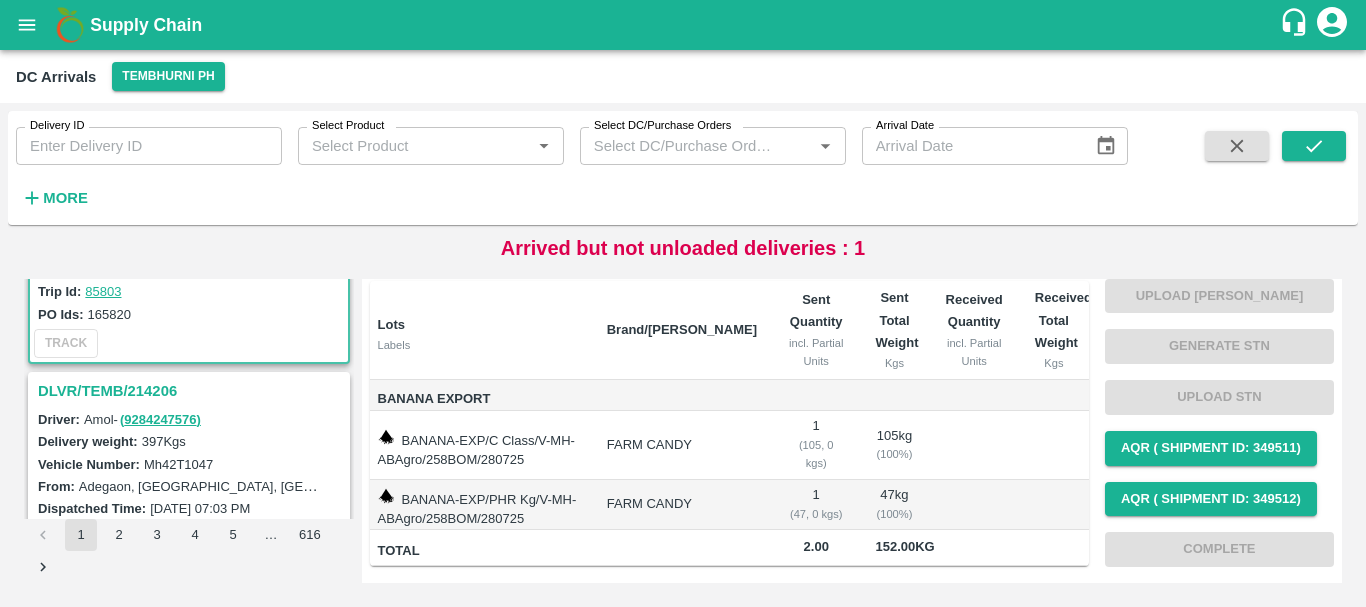 click on "DLVR/TEMB/214206" at bounding box center [192, 391] 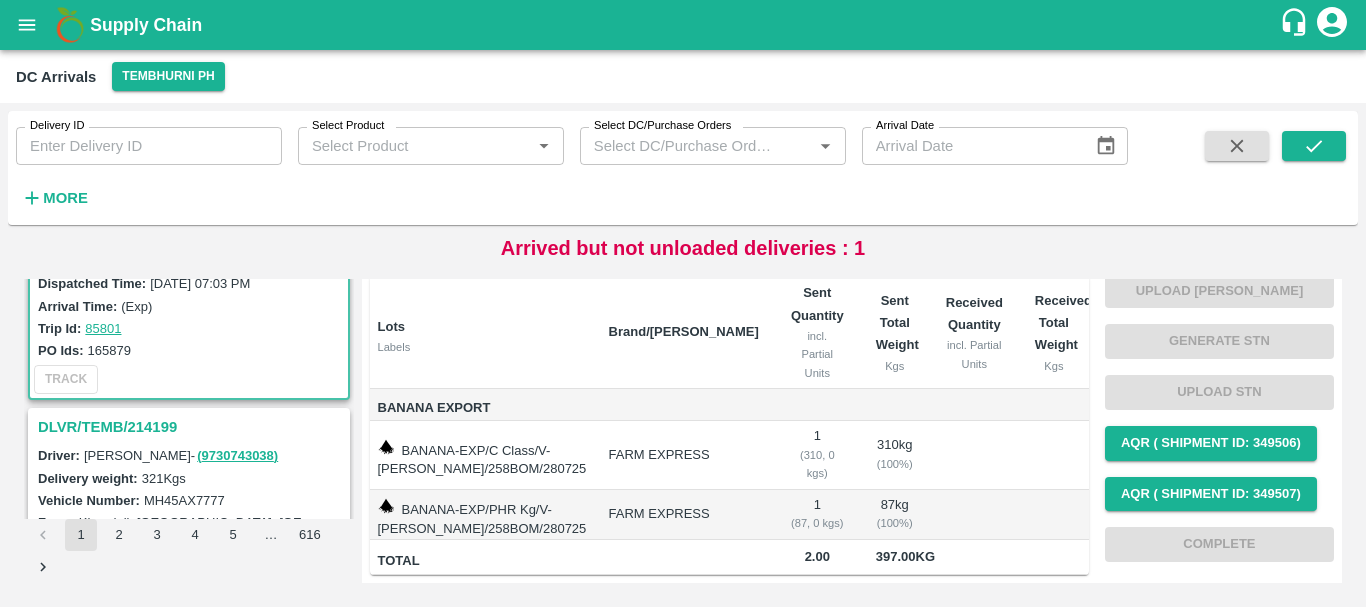 click on "DLVR/TEMB/214199" at bounding box center [192, 427] 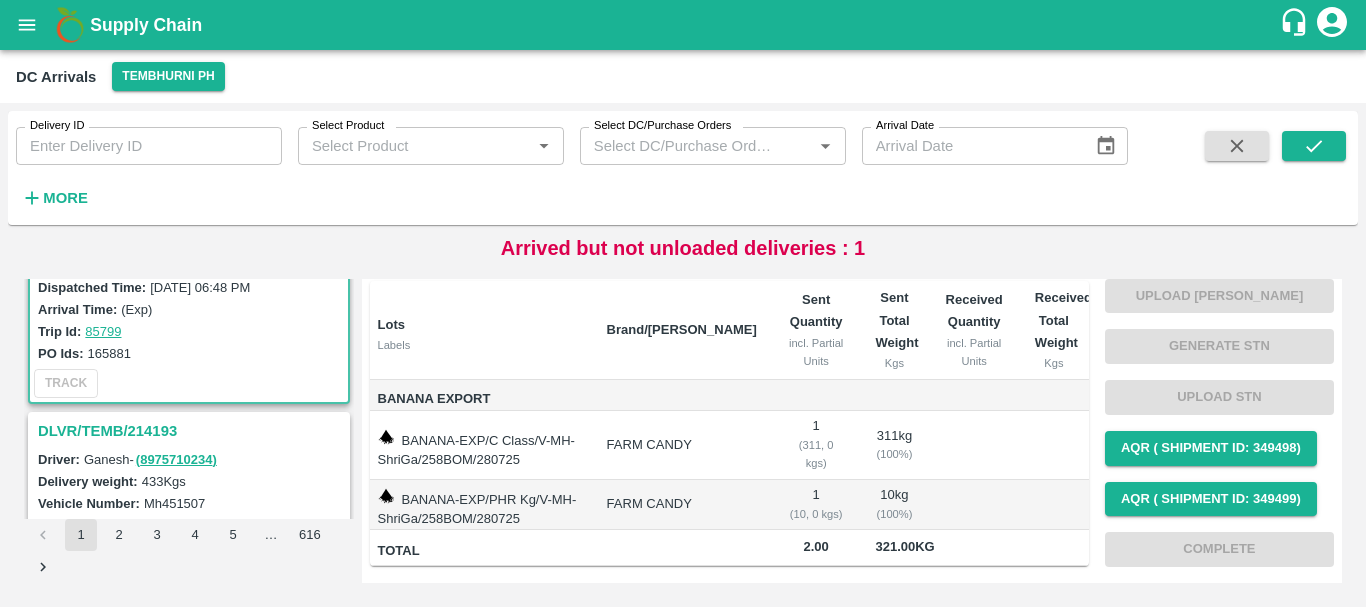 click on "DLVR/TEMB/214193" at bounding box center [192, 431] 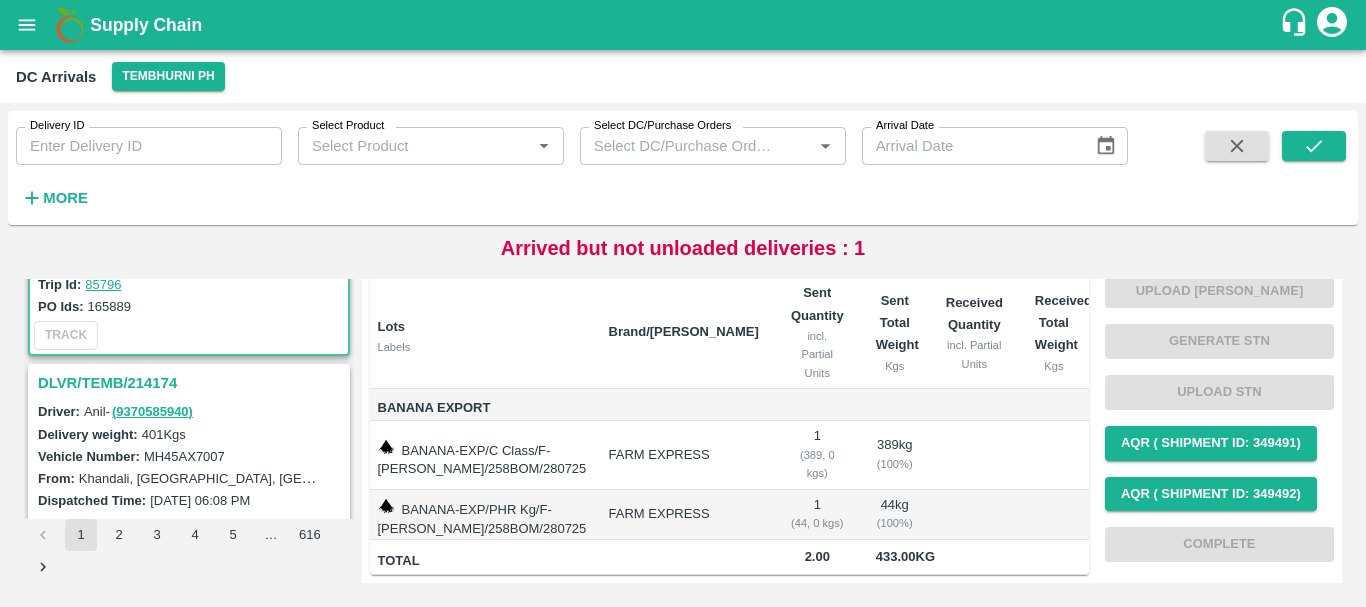 click on "DLVR/TEMB/214174" at bounding box center [192, 383] 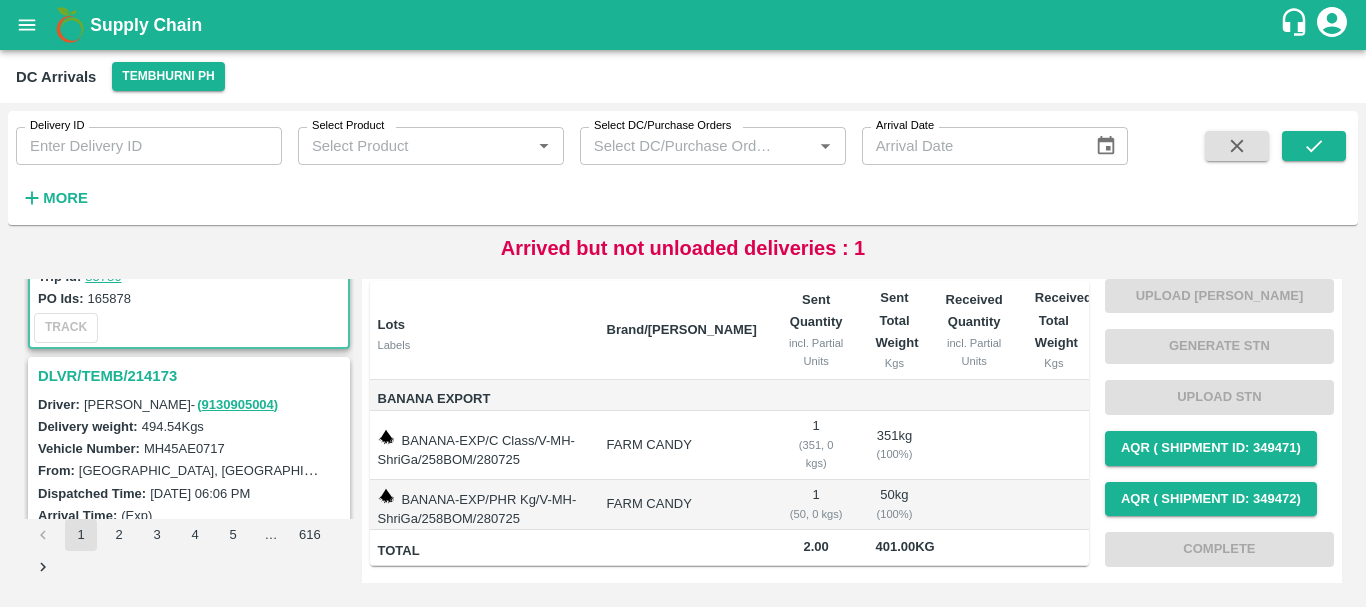click on "DLVR/TEMB/214173" at bounding box center [192, 376] 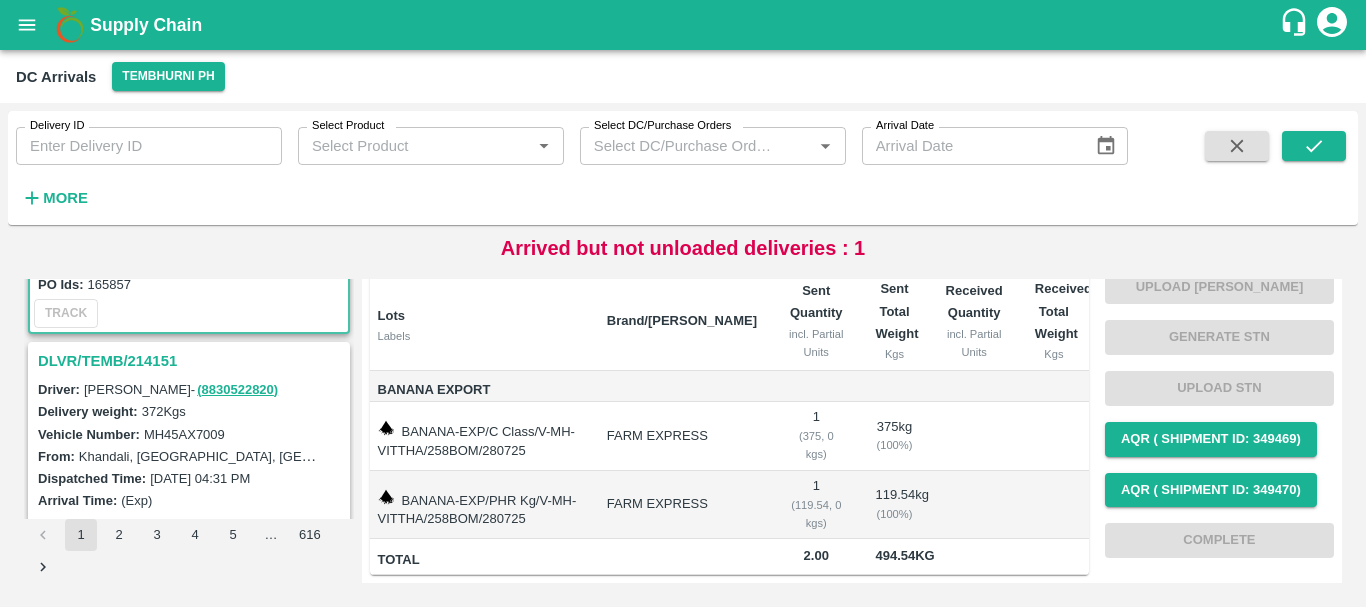 click on "DLVR/TEMB/214151" at bounding box center [192, 361] 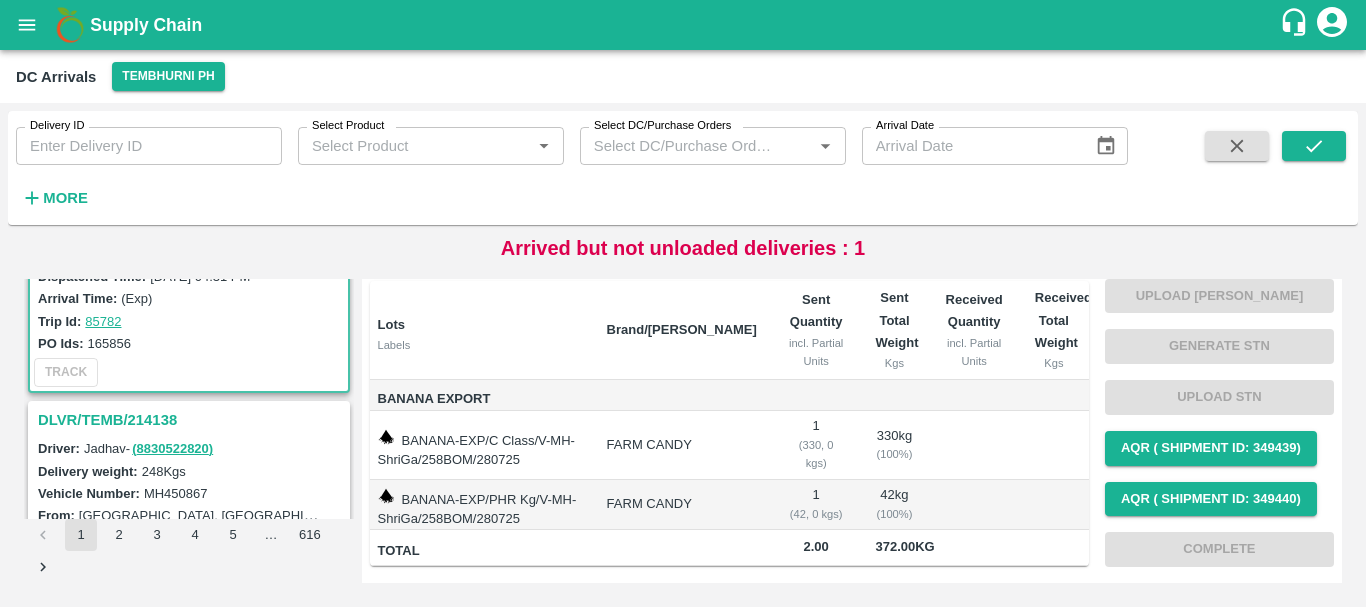 click on "DLVR/TEMB/214138" at bounding box center [192, 420] 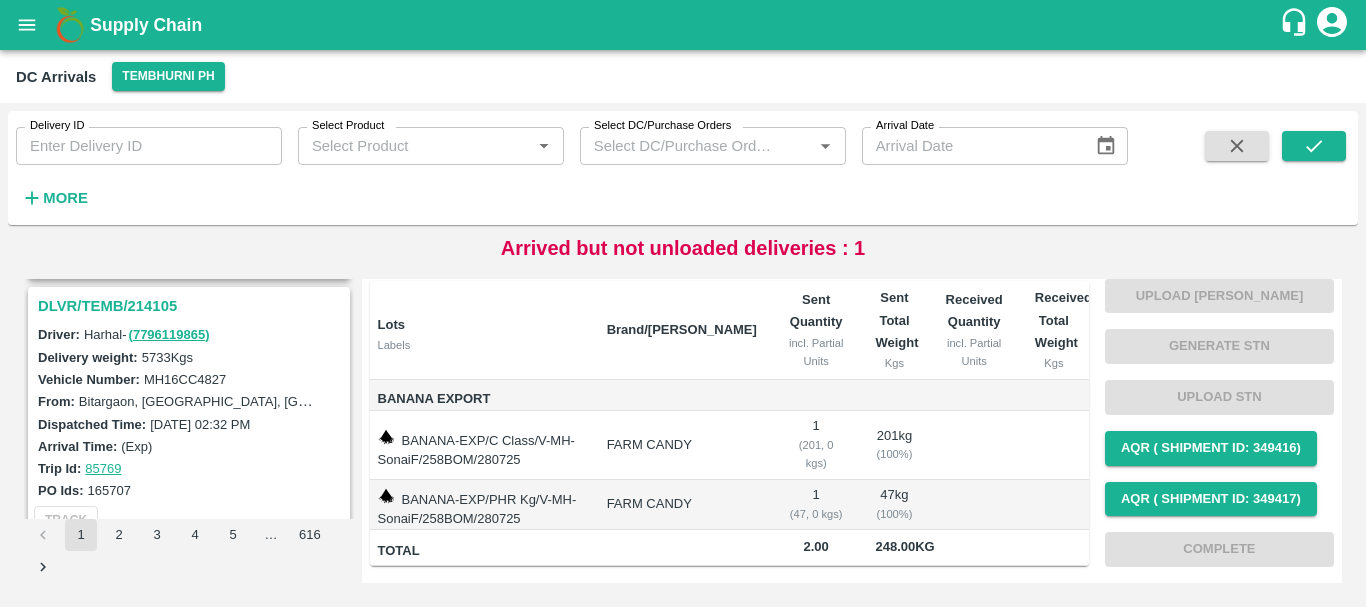 click on "DLVR/TEMB/214105" at bounding box center [192, 306] 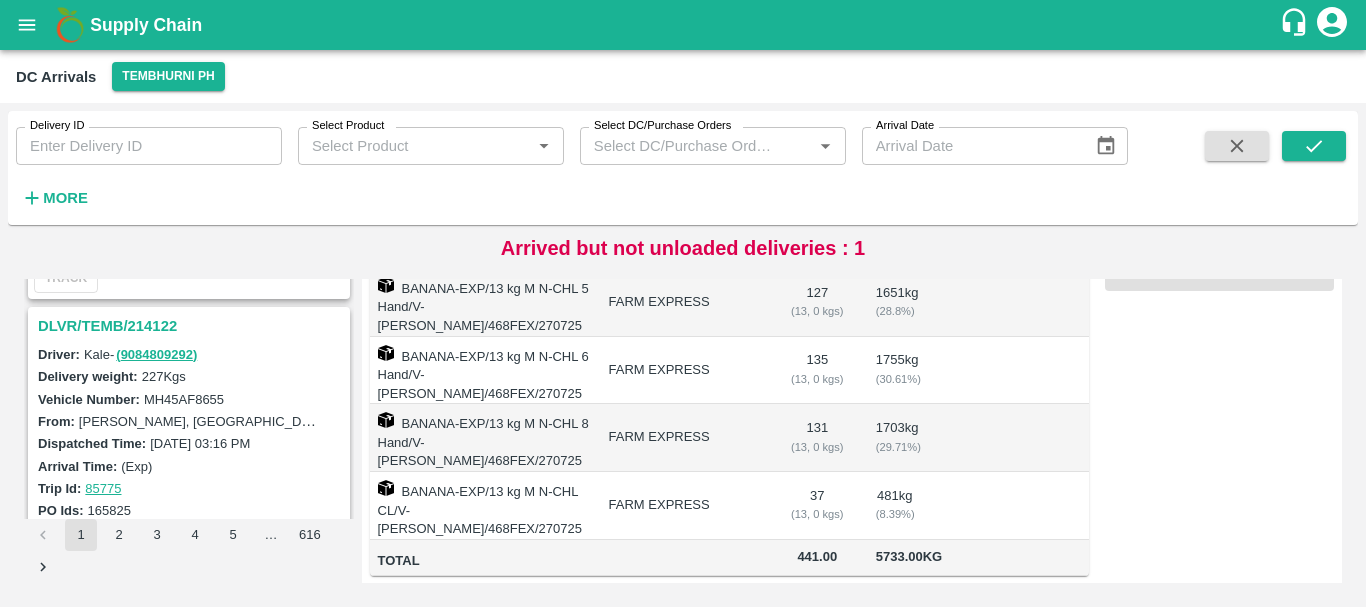 click on "DLVR/TEMB/214122" at bounding box center [192, 326] 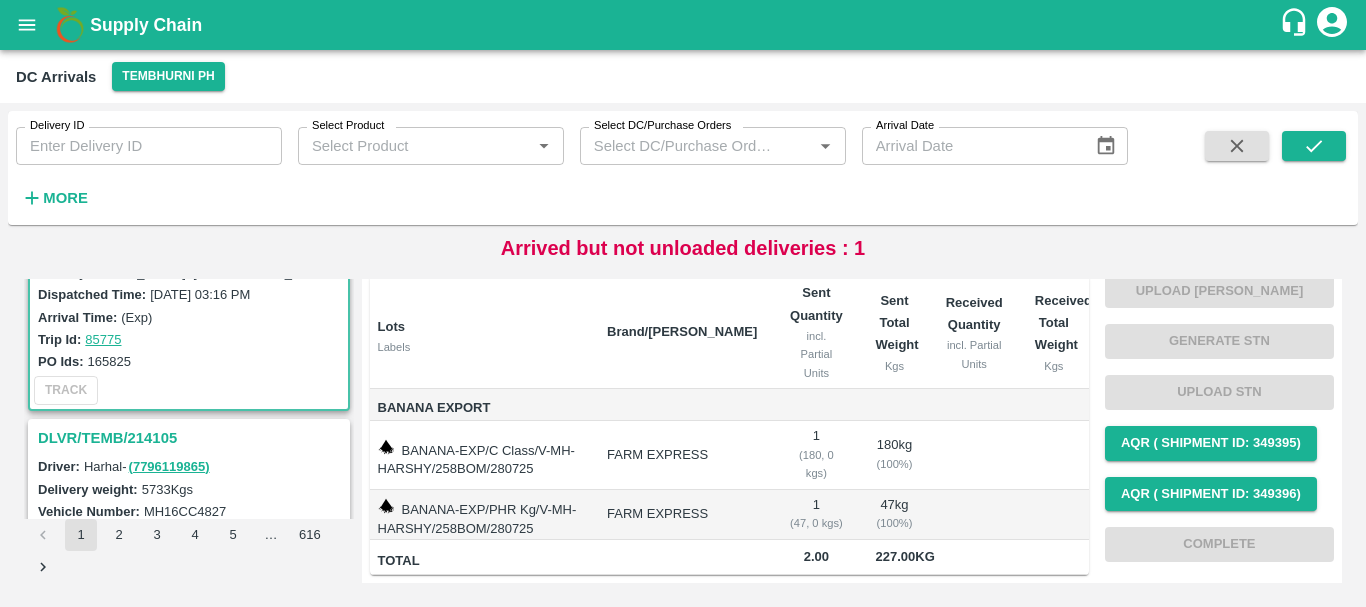 click on "DLVR/TEMB/214105" at bounding box center (192, 438) 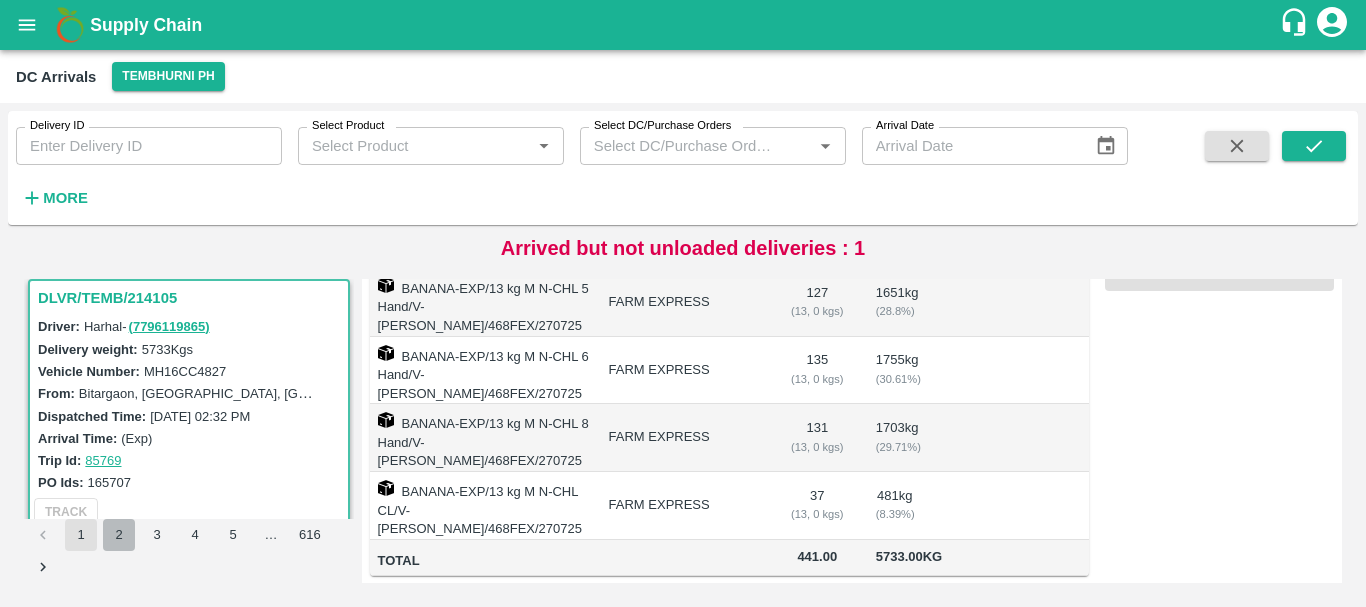 click on "2" at bounding box center [119, 535] 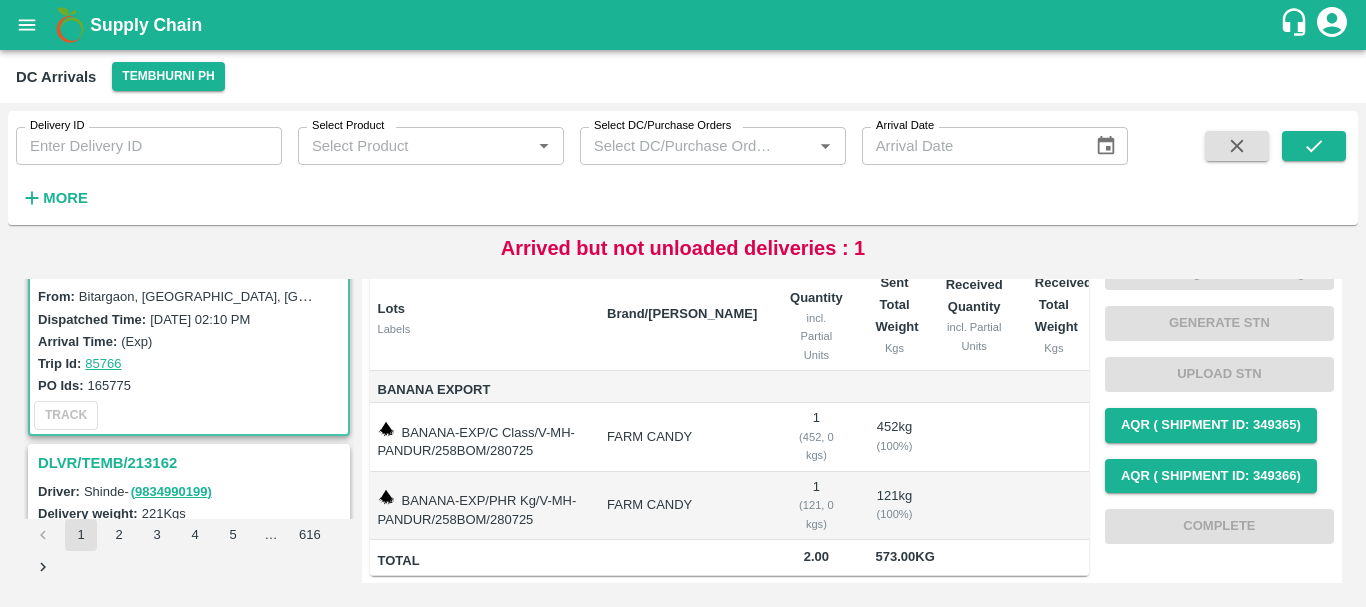 click on "DLVR/TEMB/213162" at bounding box center (192, 463) 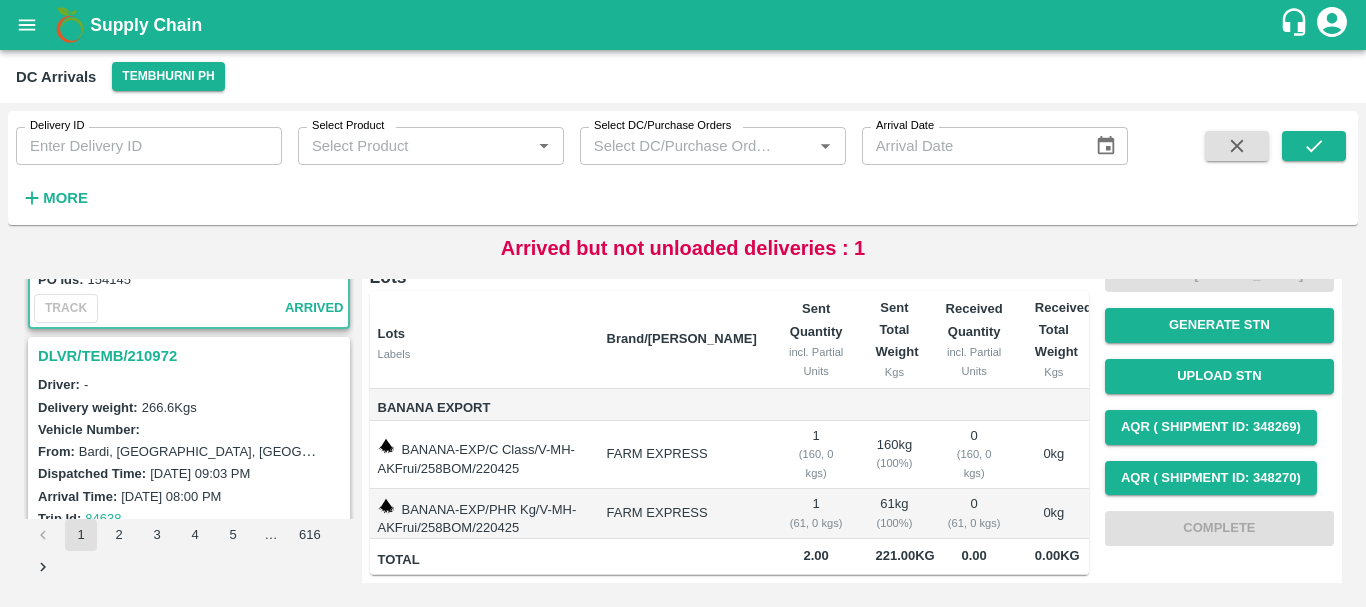 click on "DLVR/TEMB/210972" at bounding box center [192, 356] 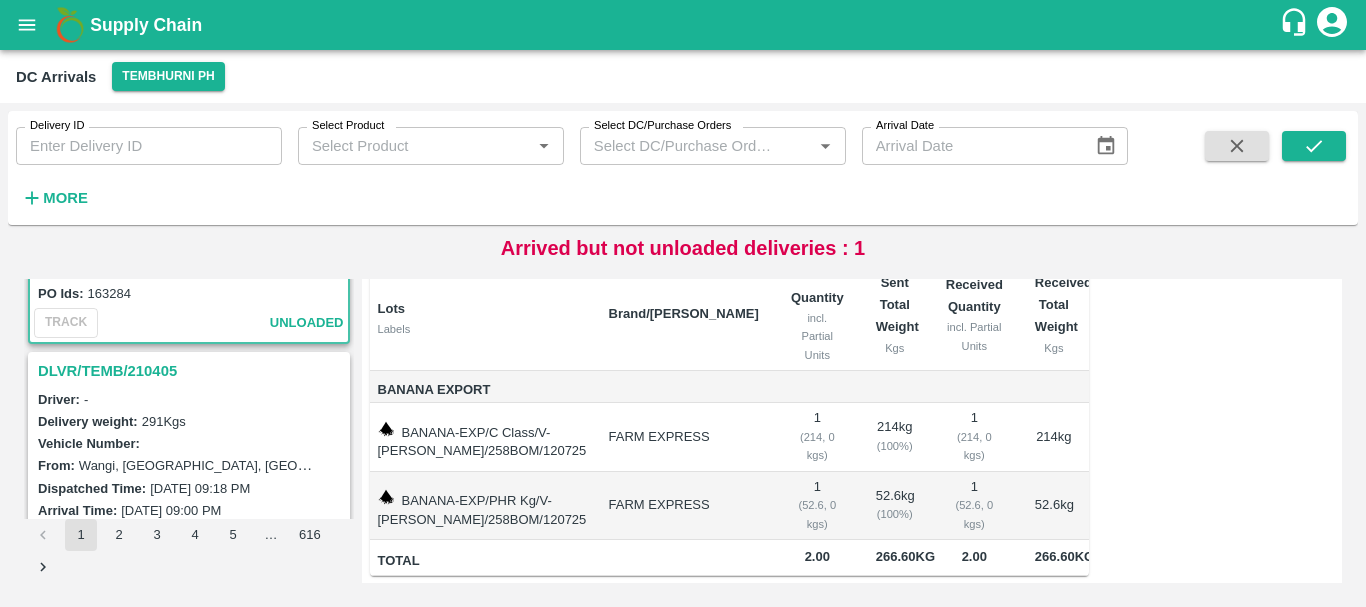 click on "DLVR/TEMB/210405" at bounding box center [192, 371] 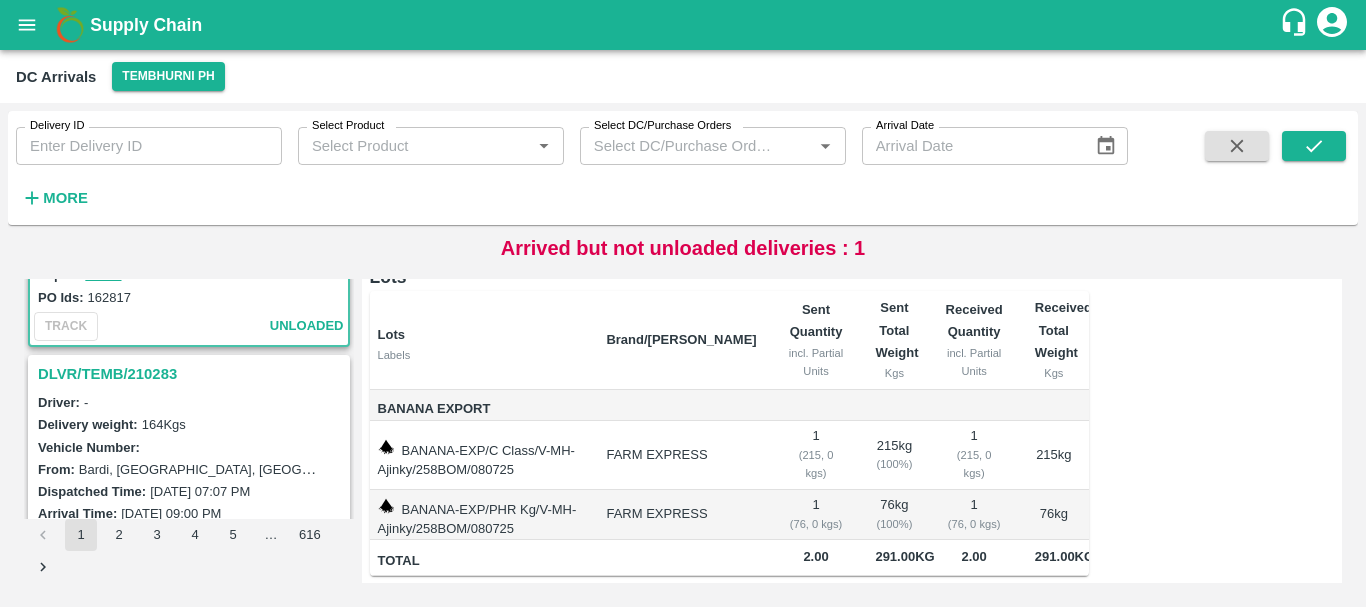 click on "DLVR/TEMB/210283" at bounding box center (192, 374) 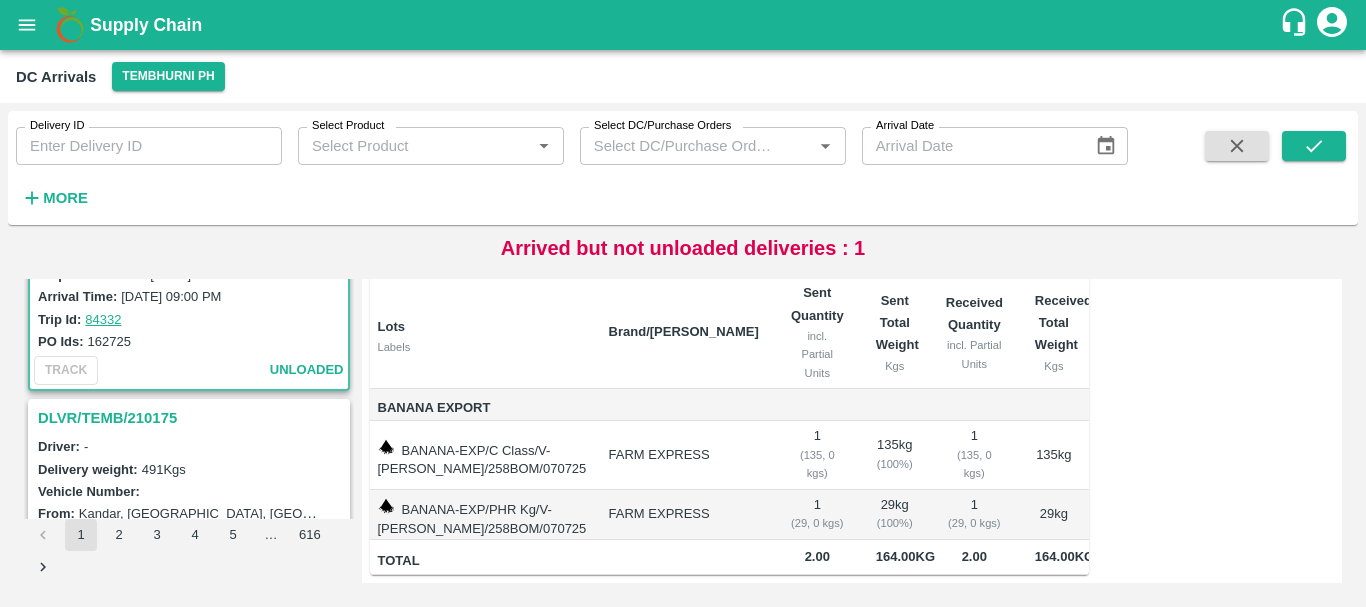 click on "DLVR/TEMB/210175" at bounding box center [192, 418] 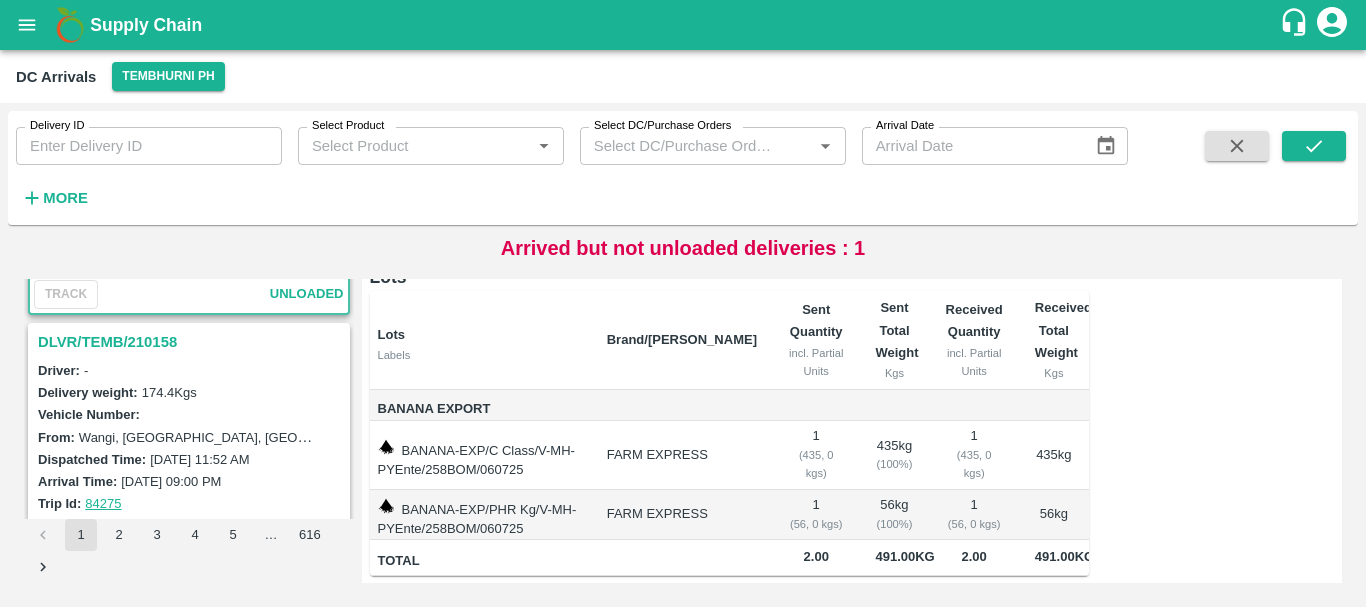click on "DLVR/TEMB/210158" at bounding box center [192, 342] 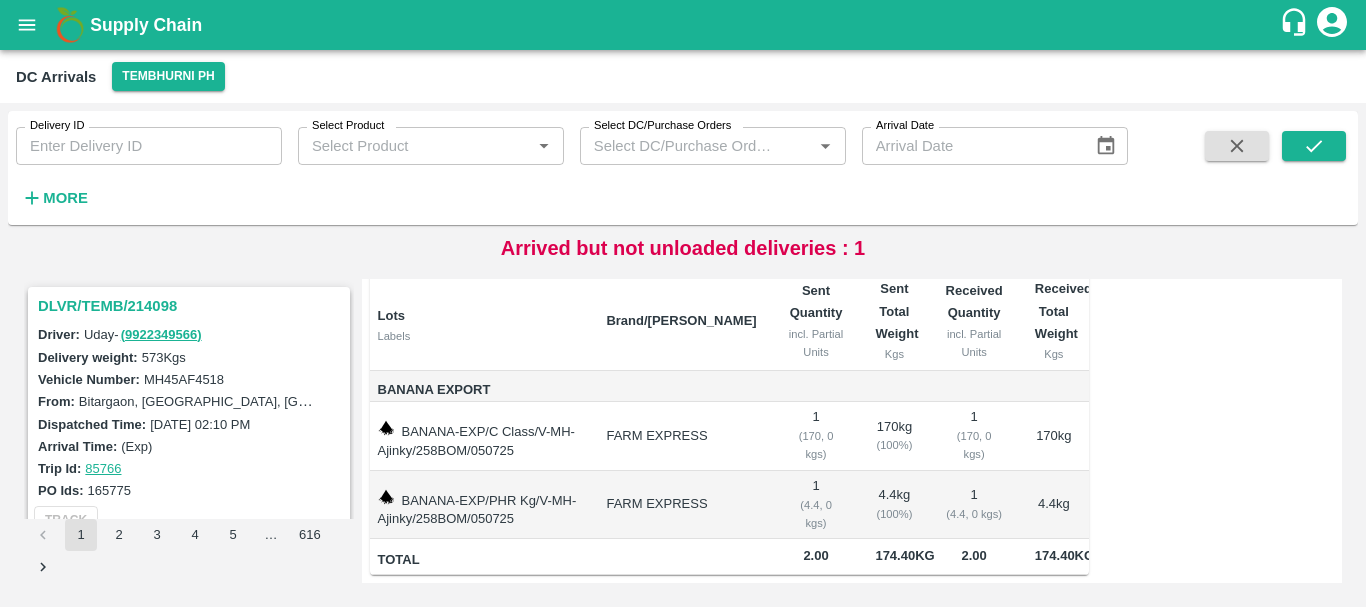 click on "DLVR/TEMB/214098" at bounding box center [192, 306] 